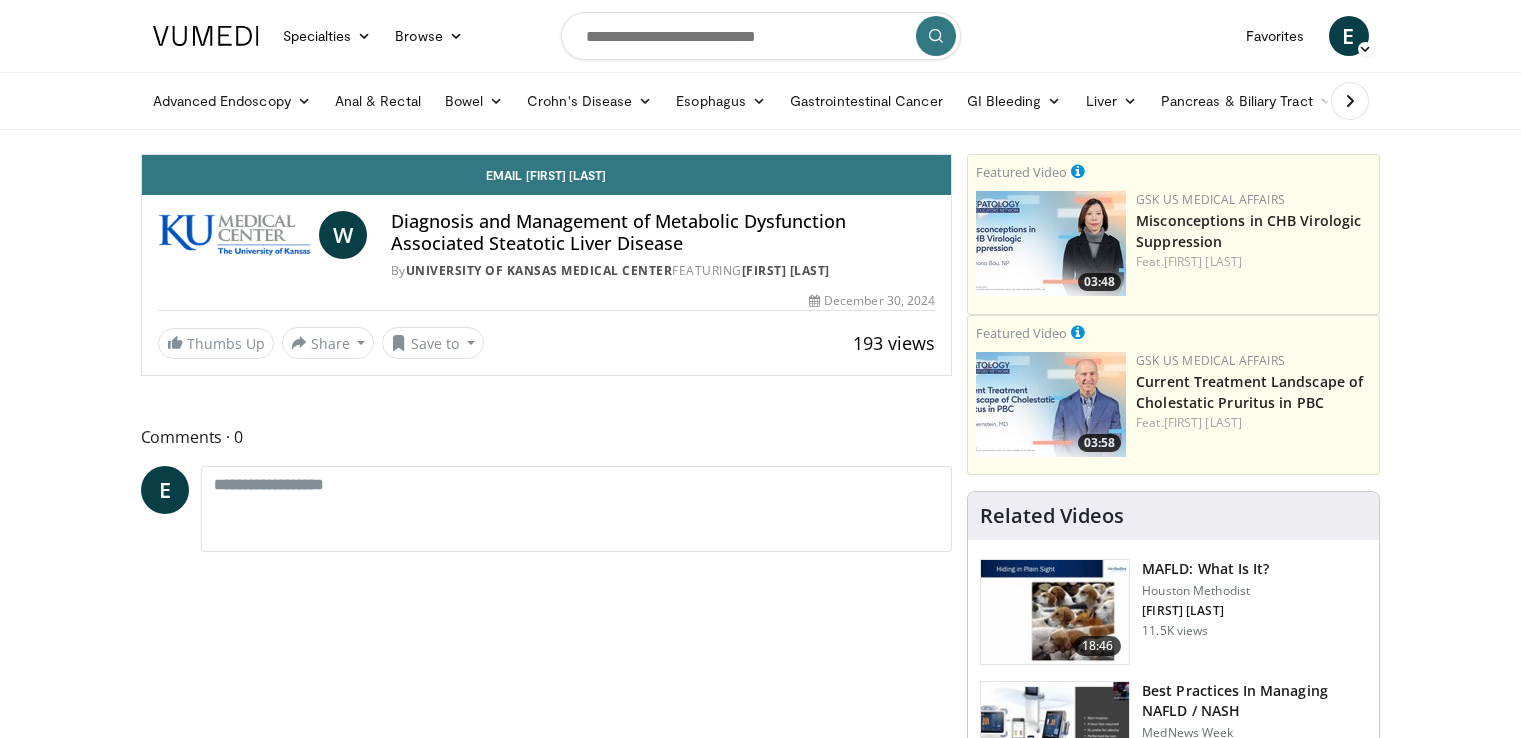 scroll, scrollTop: 0, scrollLeft: 0, axis: both 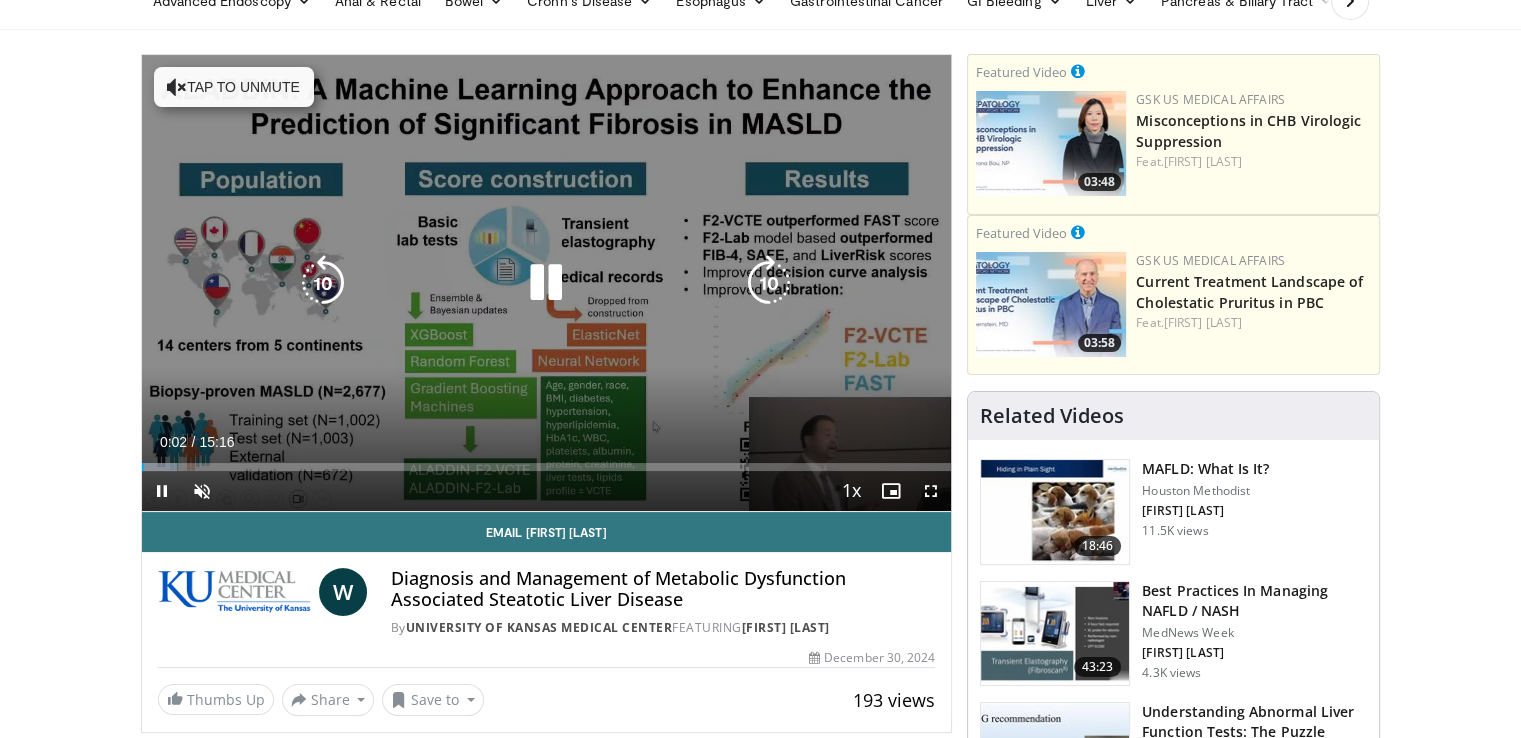 click on "Tap to unmute" at bounding box center [234, 87] 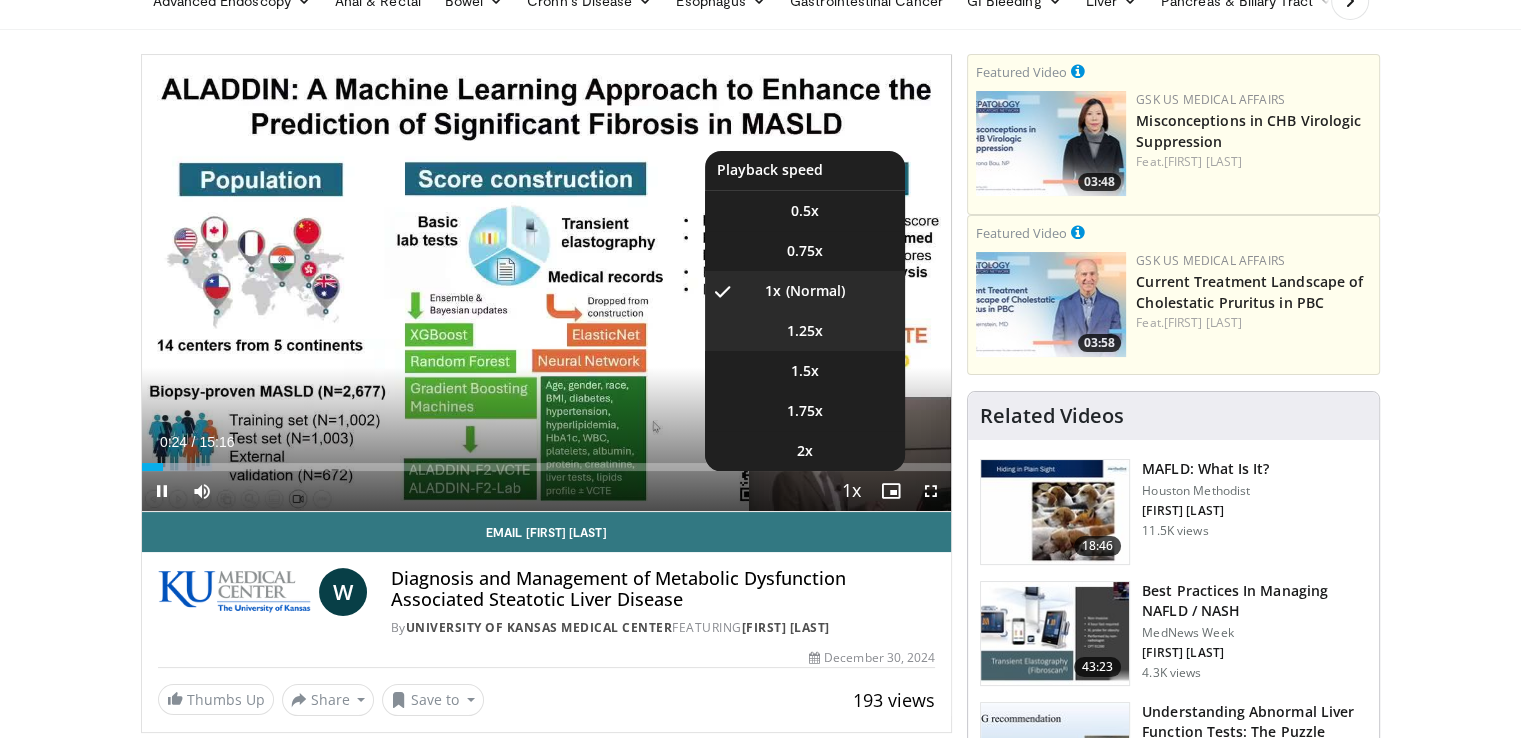 click on "1.25x" at bounding box center (805, 331) 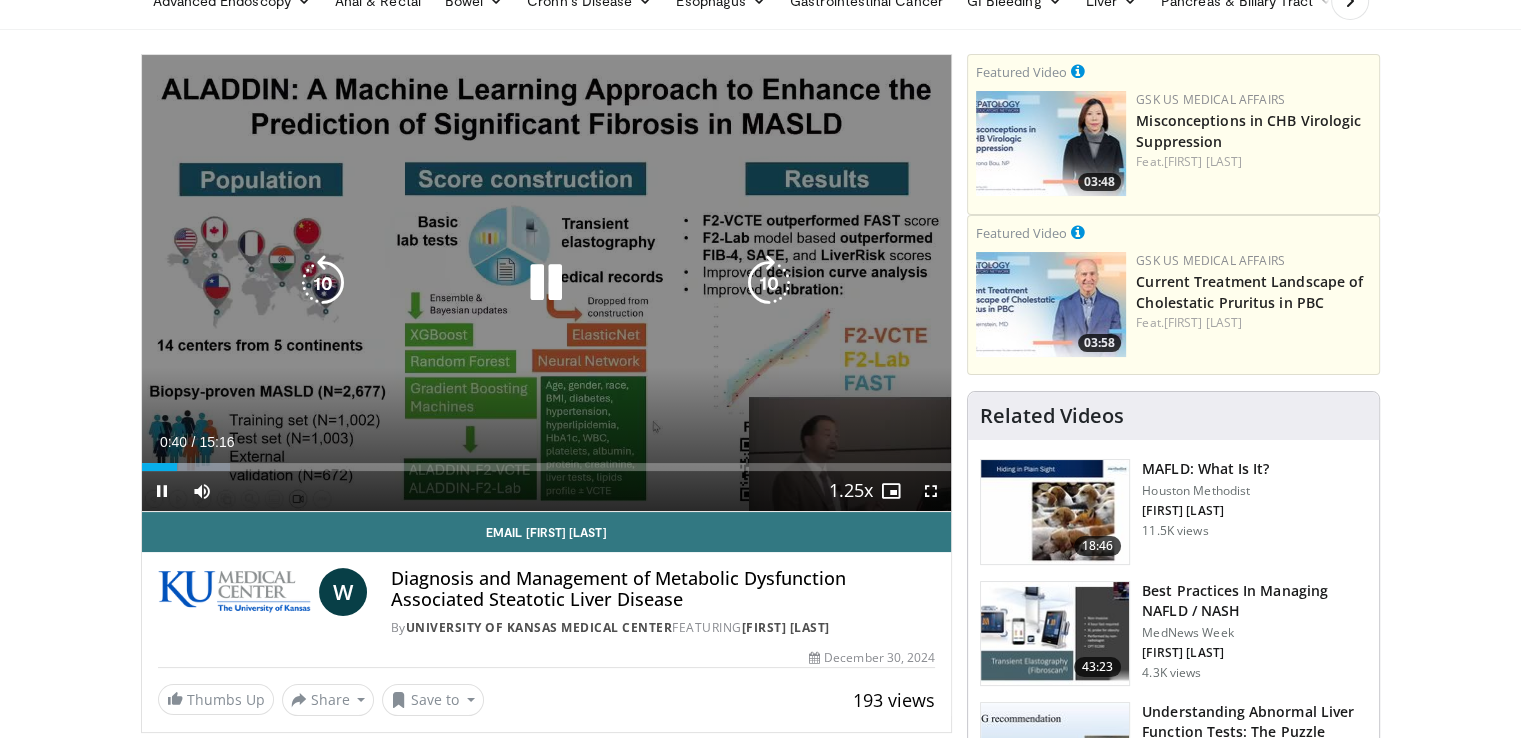 click at bounding box center [546, 283] 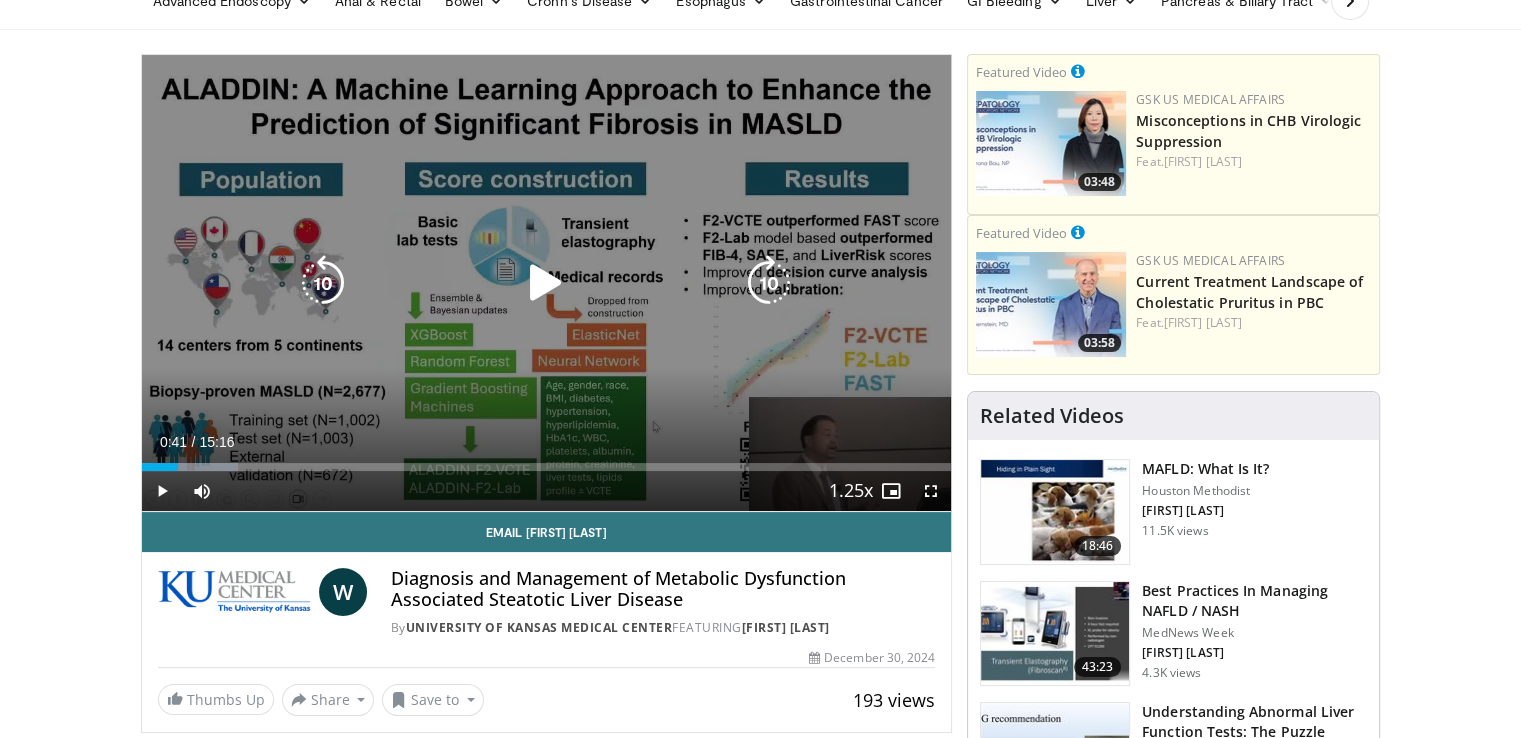 click at bounding box center (546, 283) 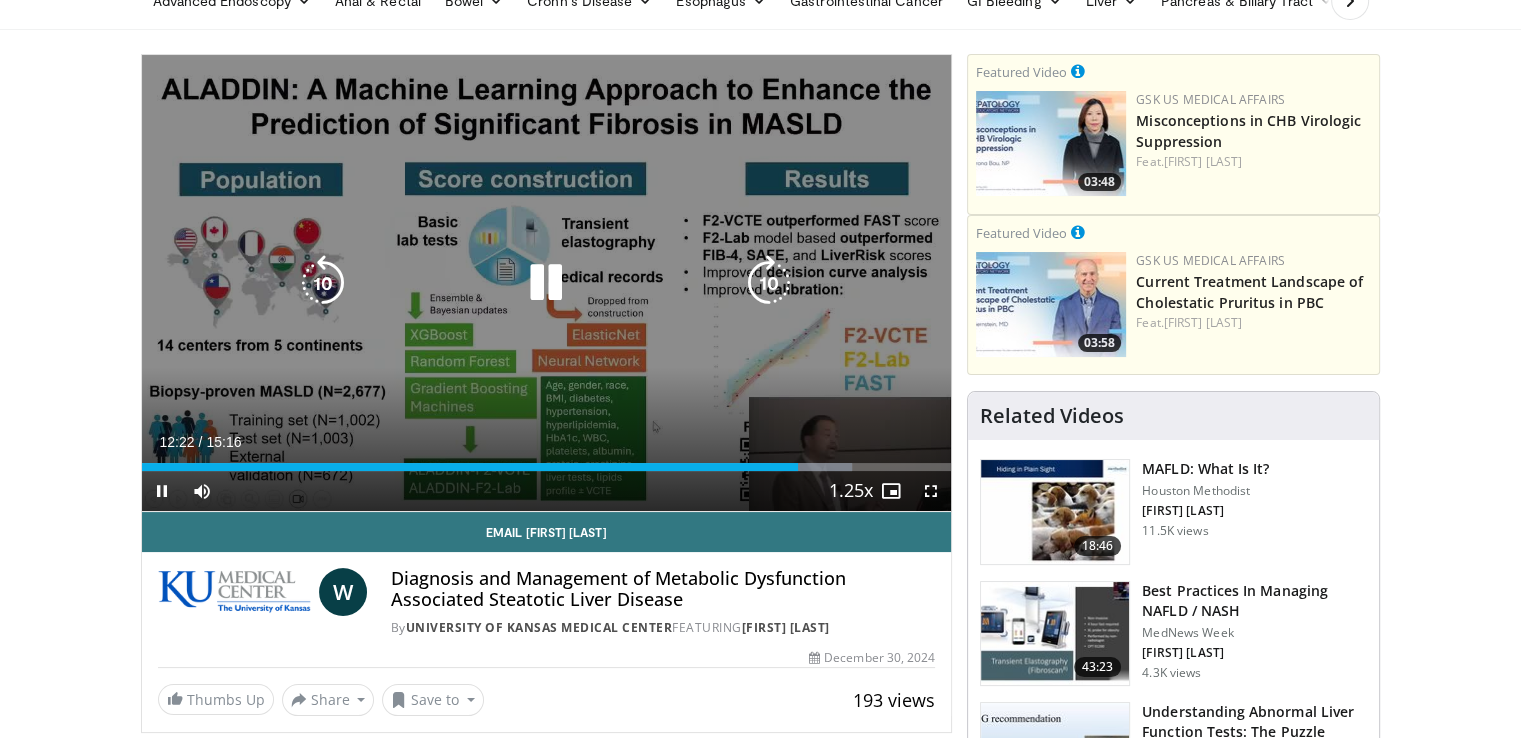 click at bounding box center (323, 283) 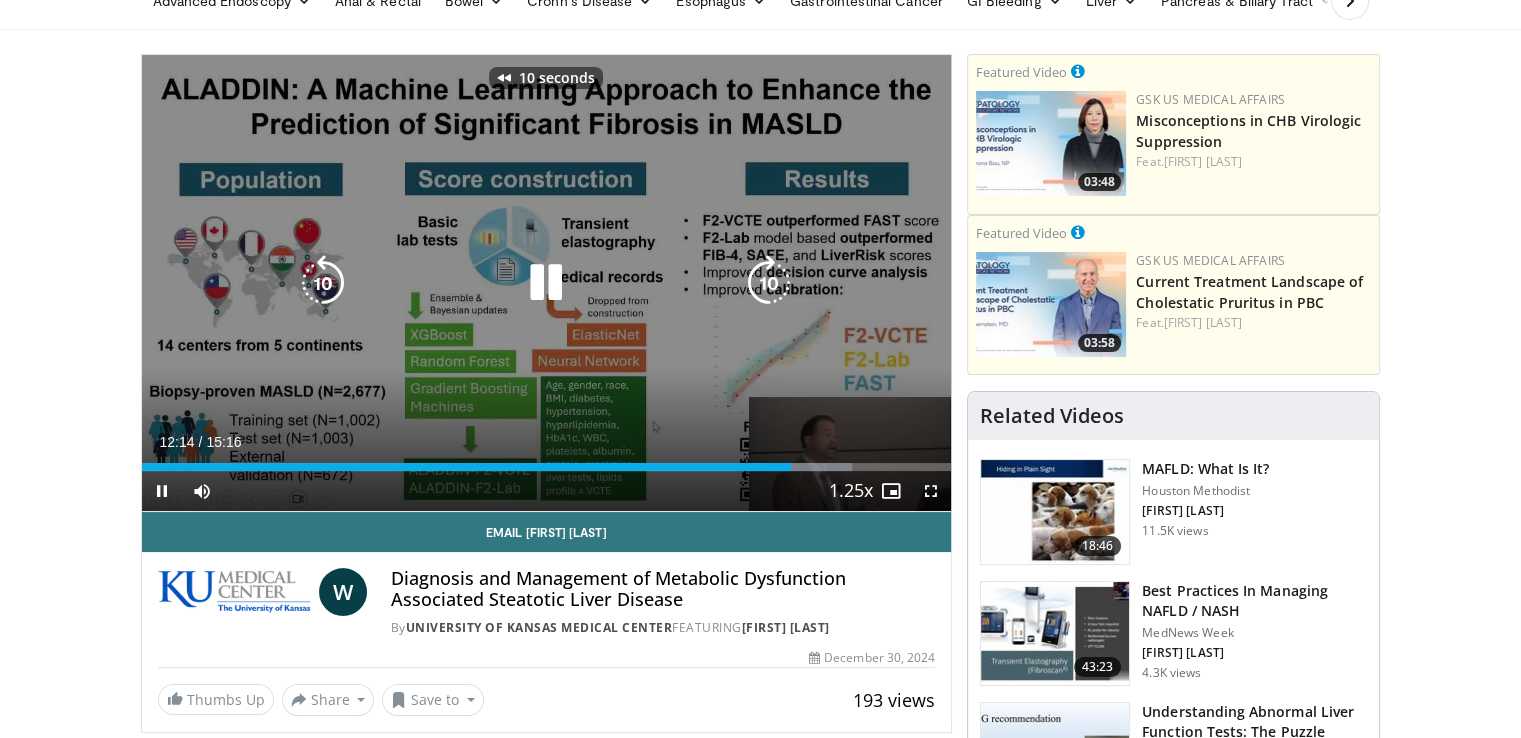 click at bounding box center (323, 283) 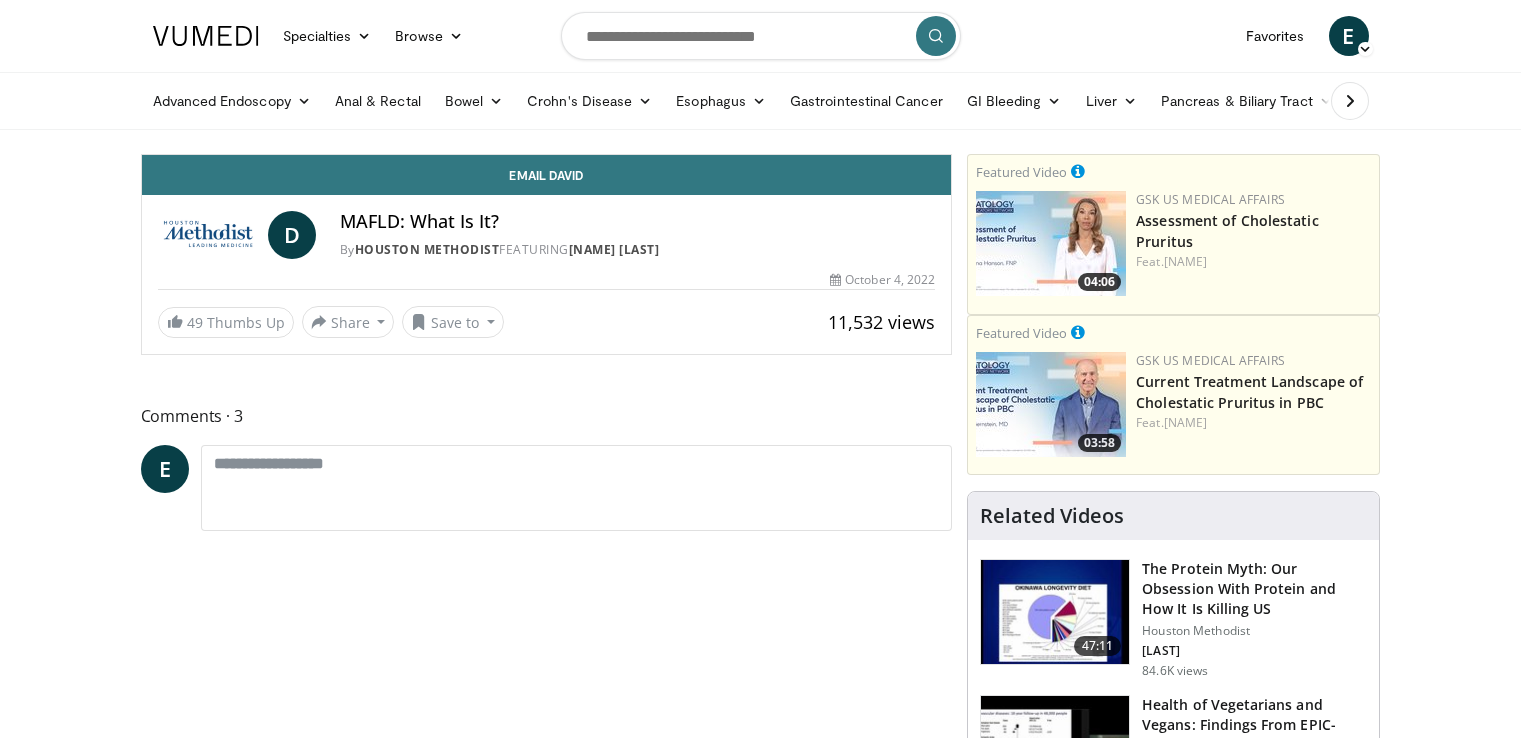 scroll, scrollTop: 0, scrollLeft: 0, axis: both 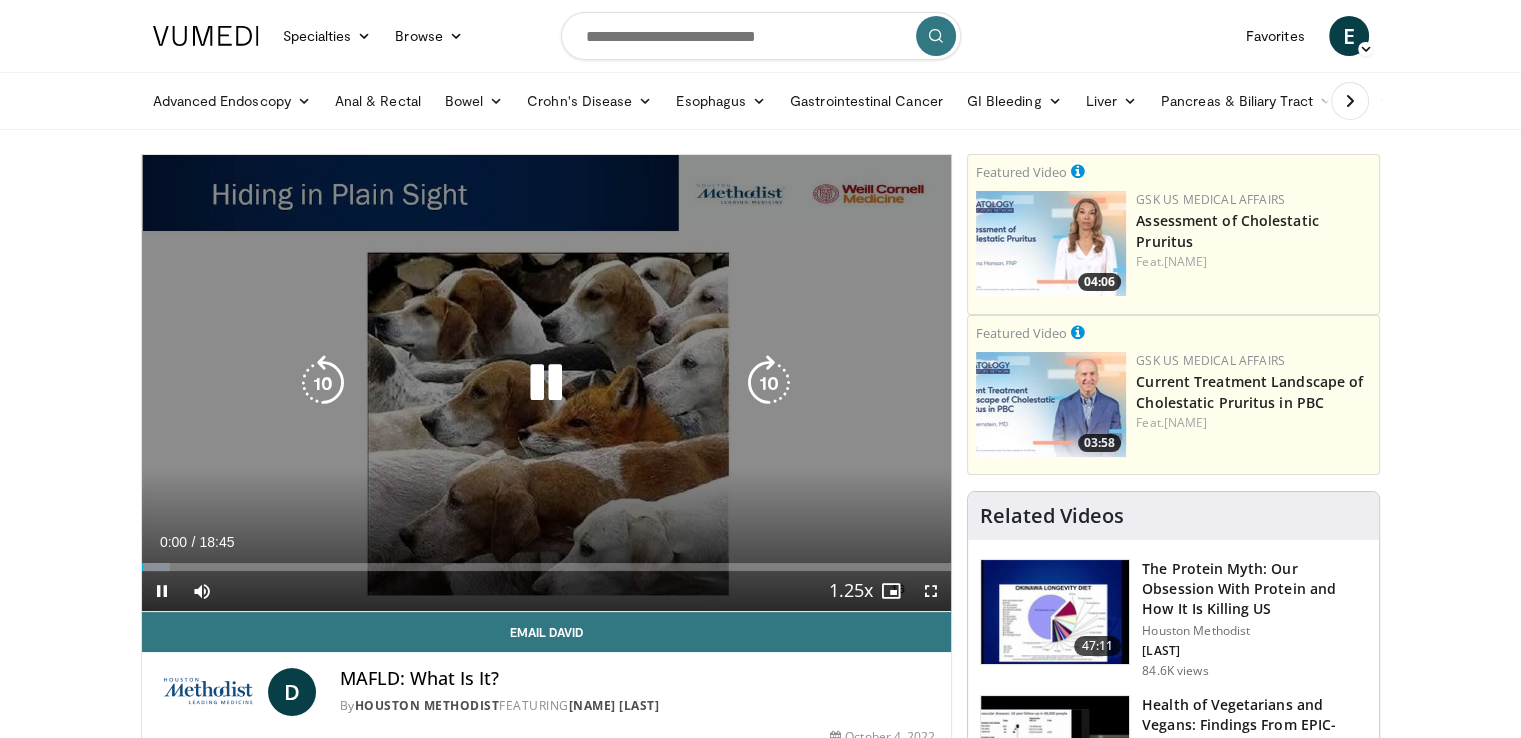 click at bounding box center (546, 383) 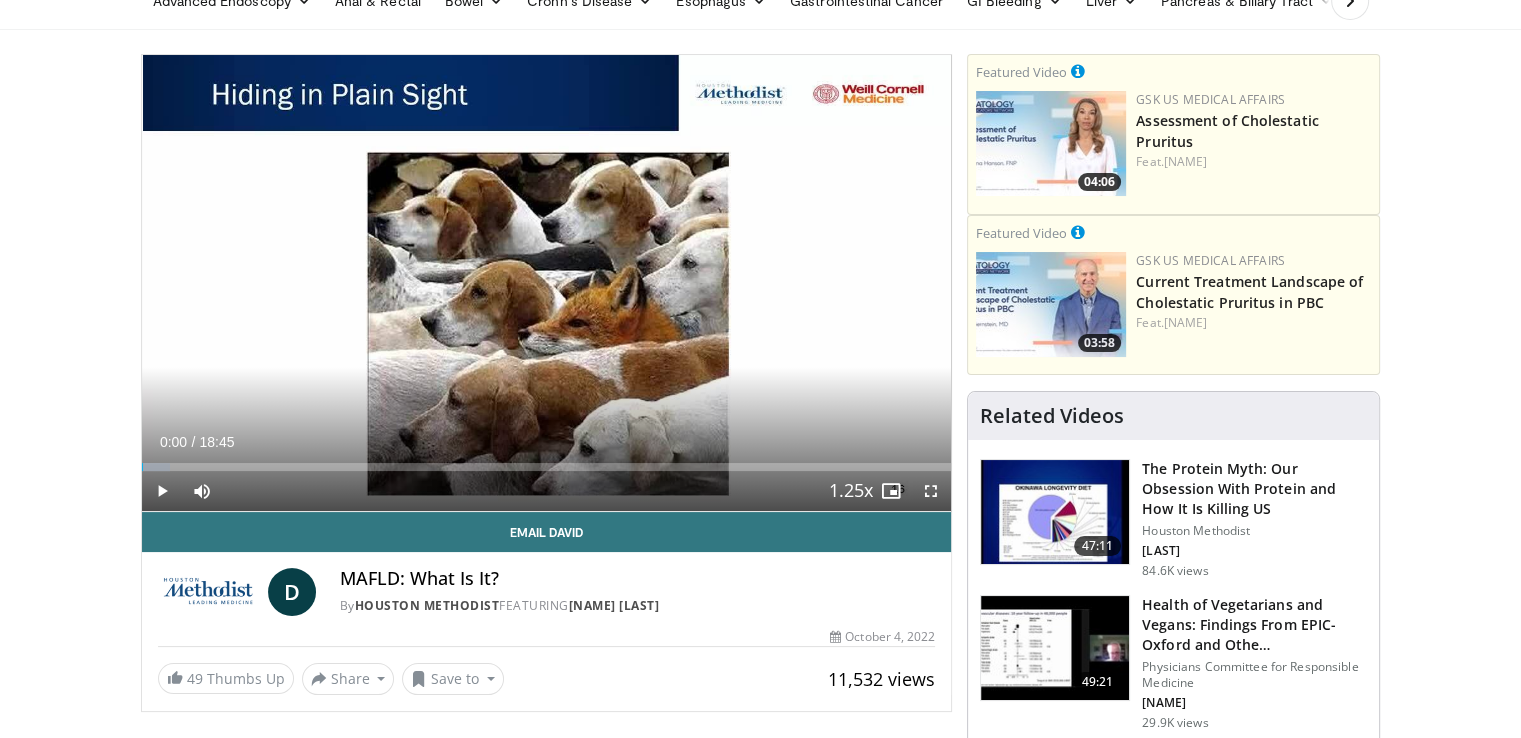 scroll, scrollTop: 0, scrollLeft: 0, axis: both 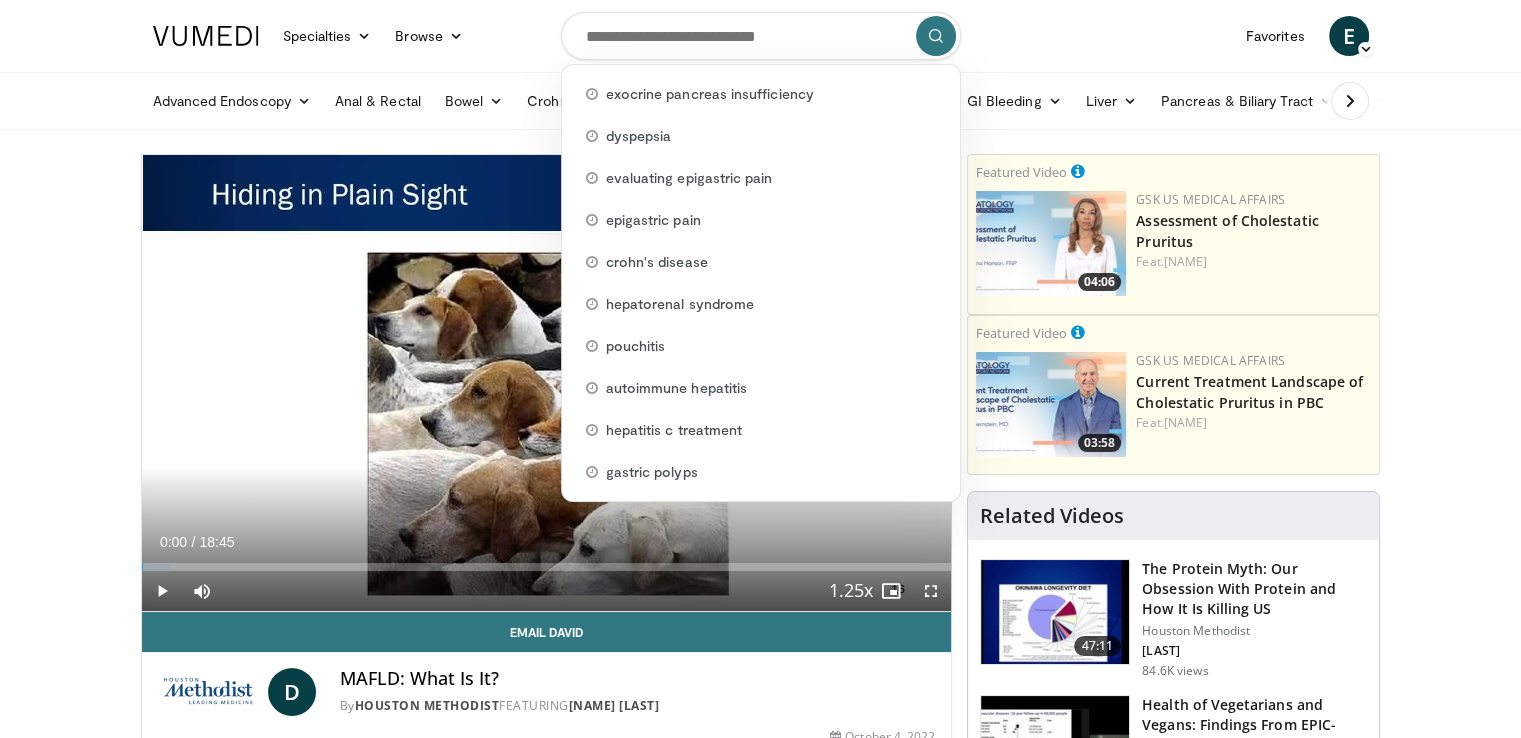 drag, startPoint x: 816, startPoint y: 50, endPoint x: 583, endPoint y: 52, distance: 233.00859 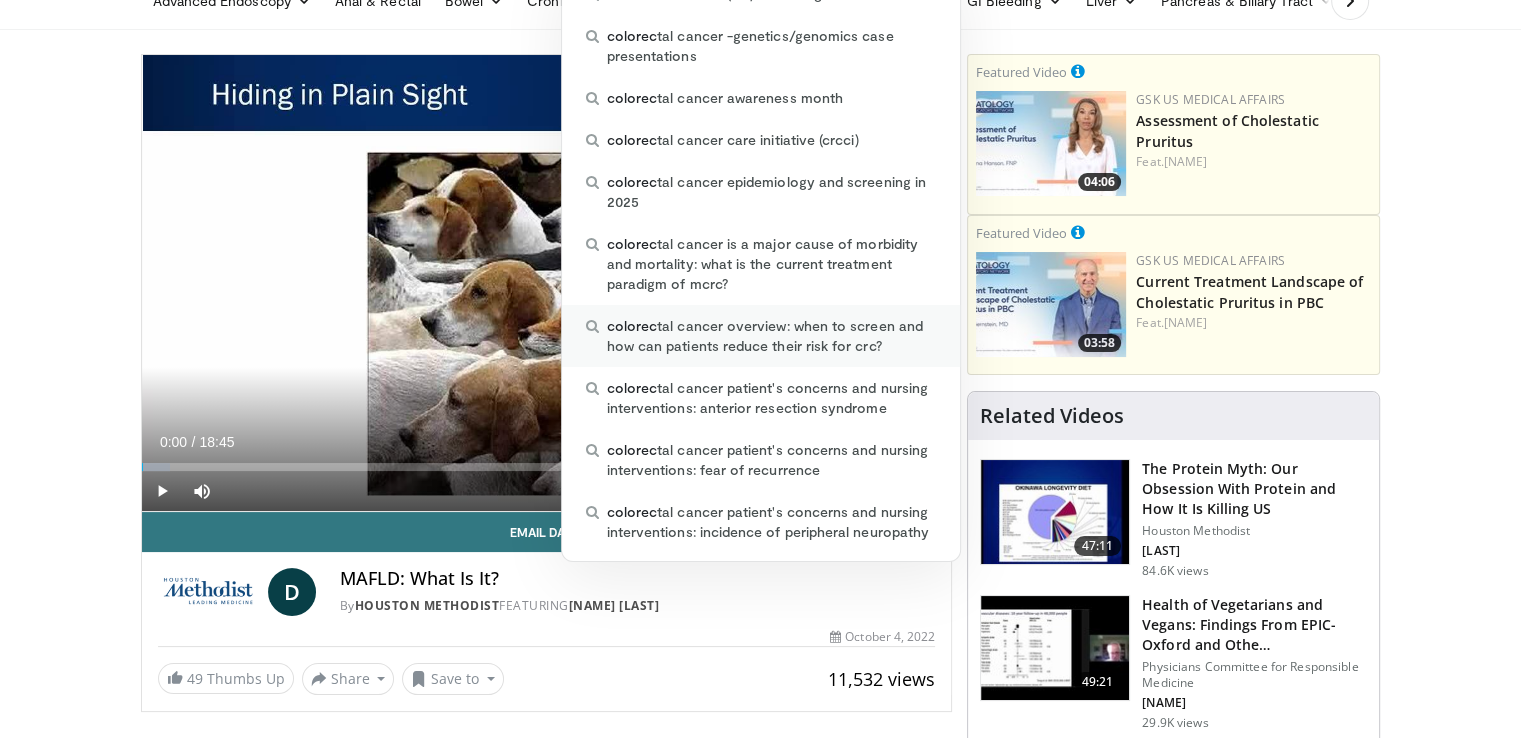 scroll, scrollTop: 0, scrollLeft: 0, axis: both 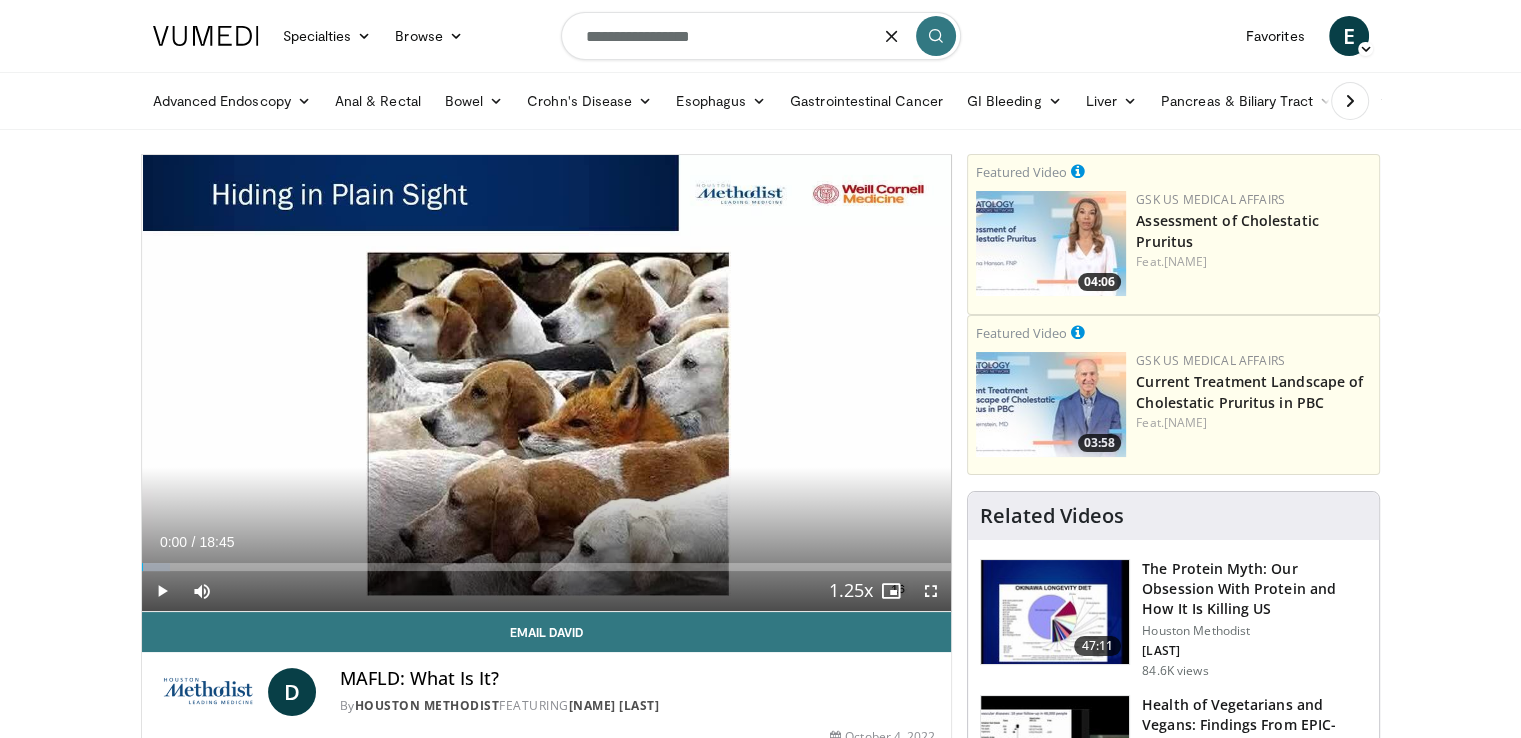 type on "**********" 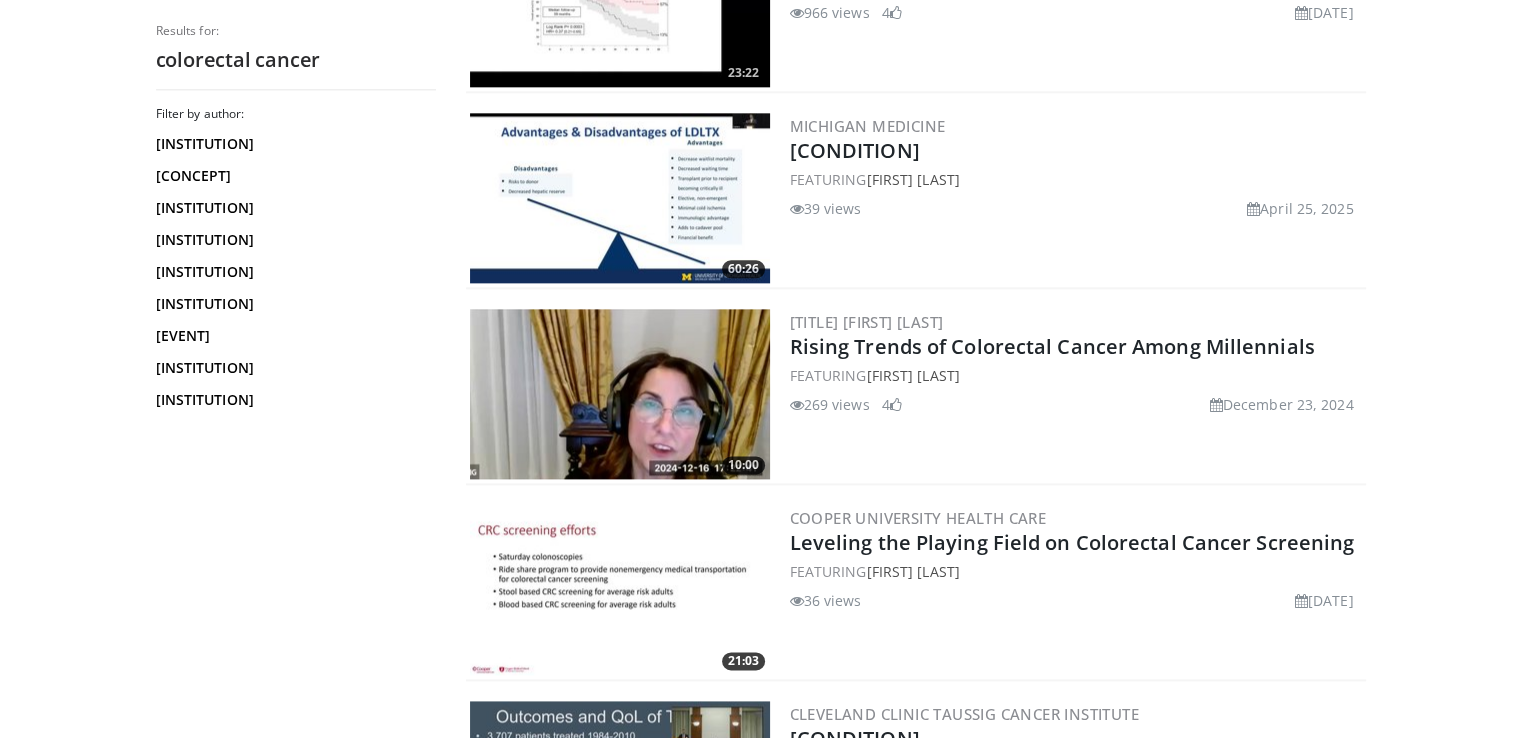 scroll, scrollTop: 2500, scrollLeft: 0, axis: vertical 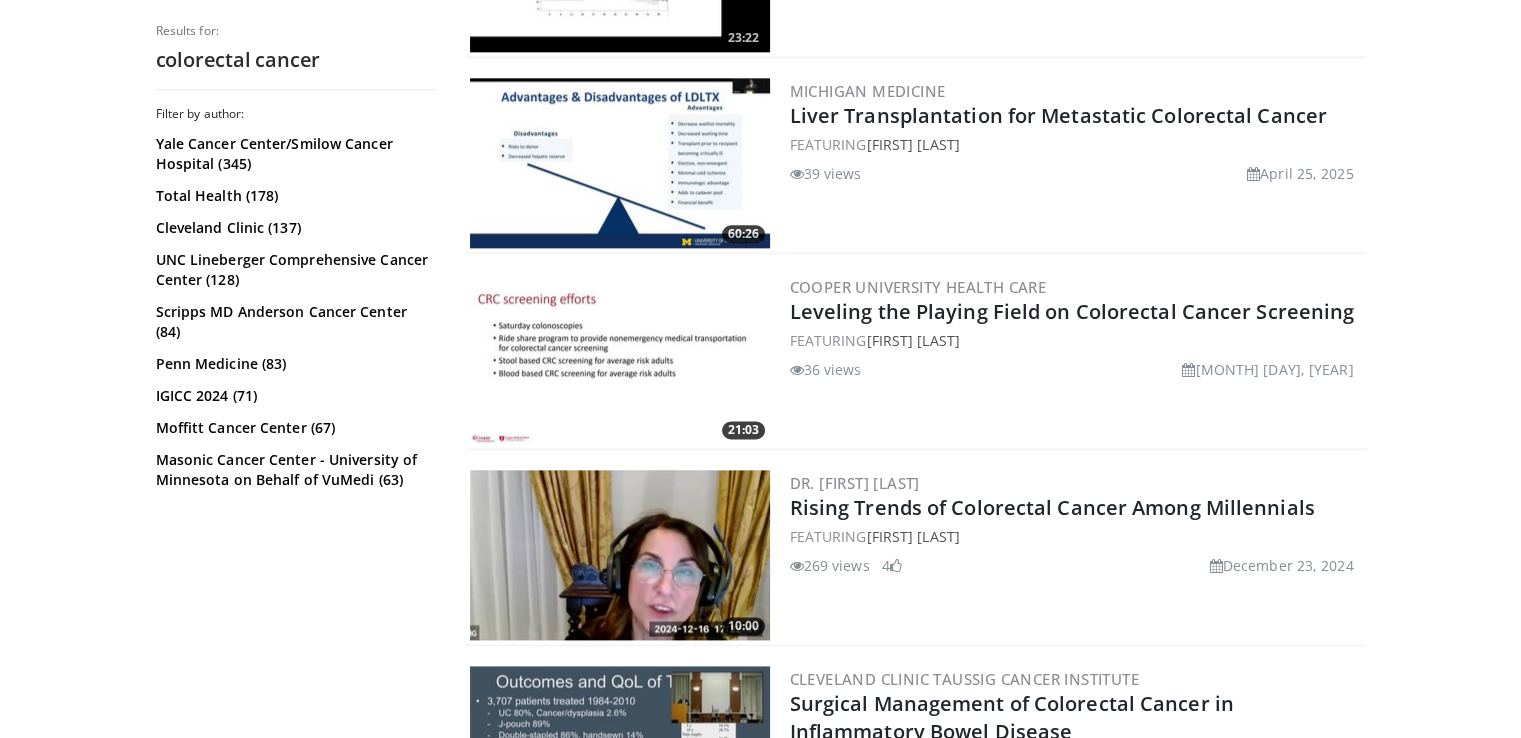drag, startPoint x: 0, startPoint y: 776, endPoint x: 240, endPoint y: 745, distance: 241.9938 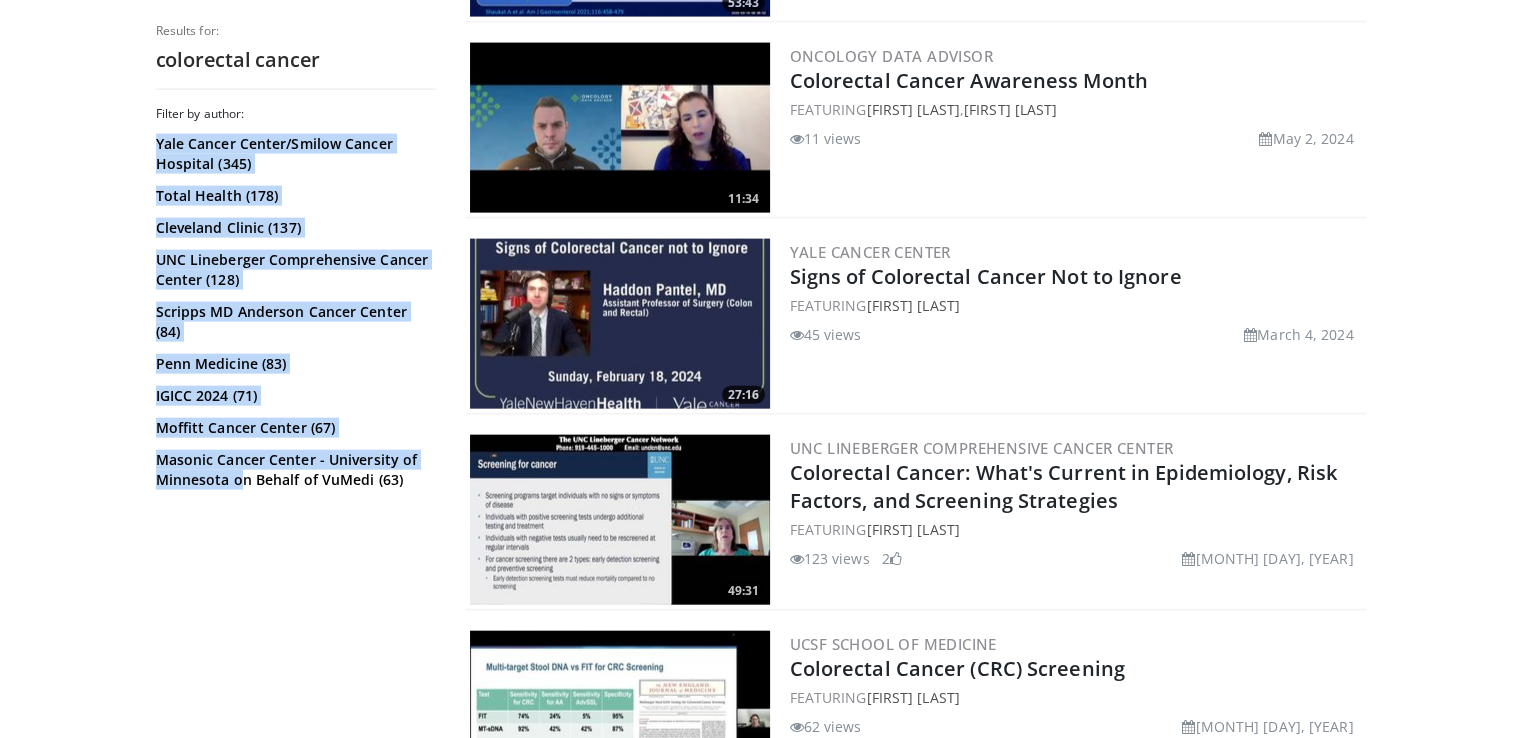 scroll, scrollTop: 4524, scrollLeft: 0, axis: vertical 